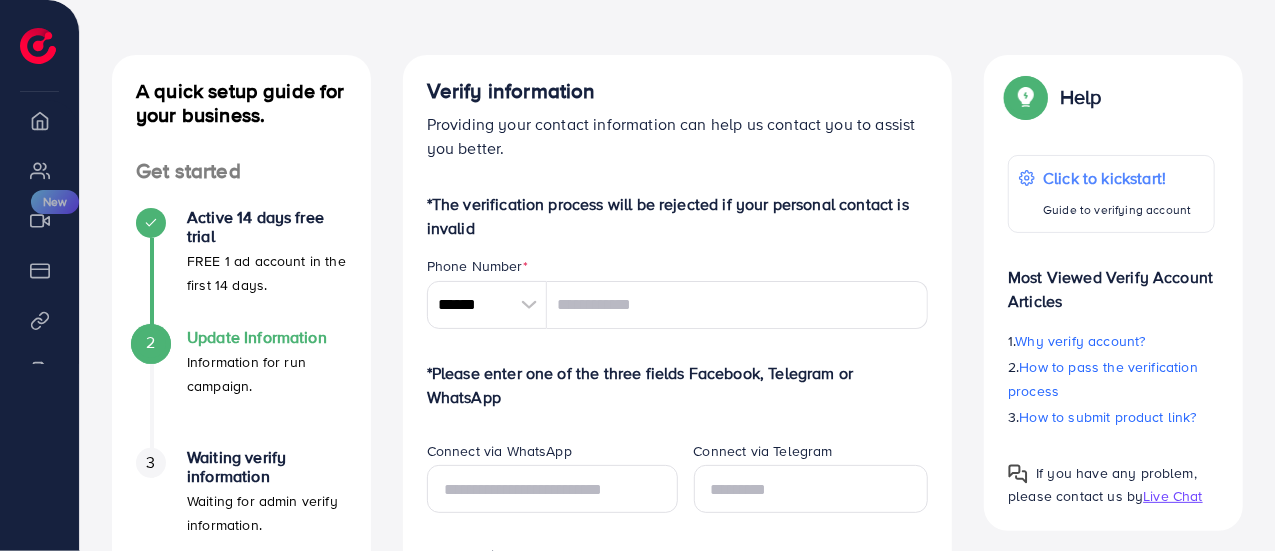 scroll, scrollTop: 0, scrollLeft: 0, axis: both 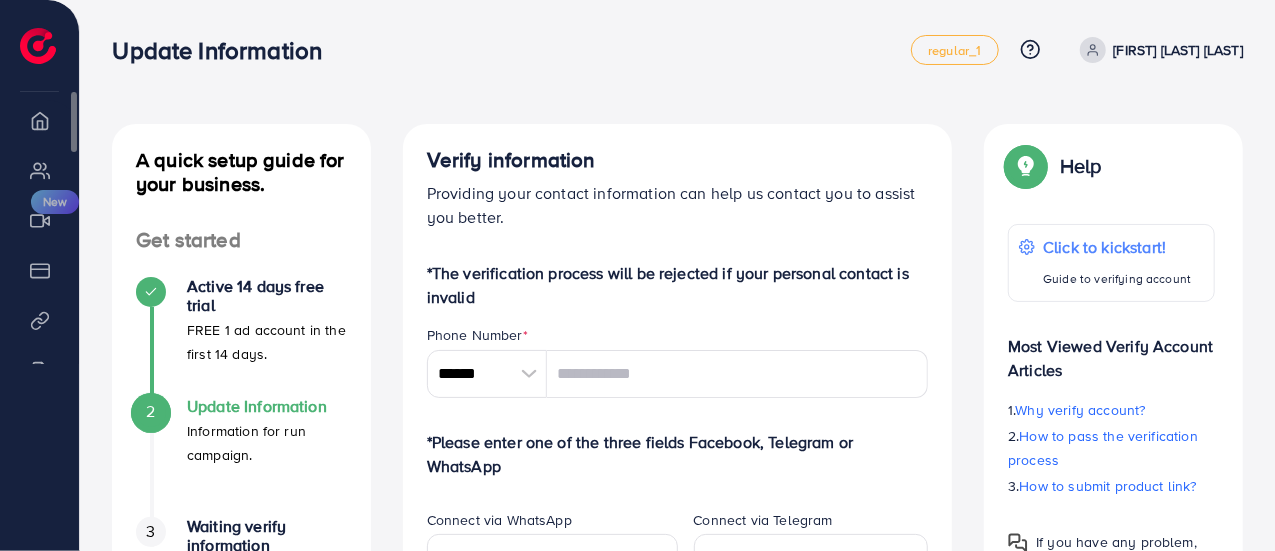 click on "Overview" at bounding box center [39, 120] 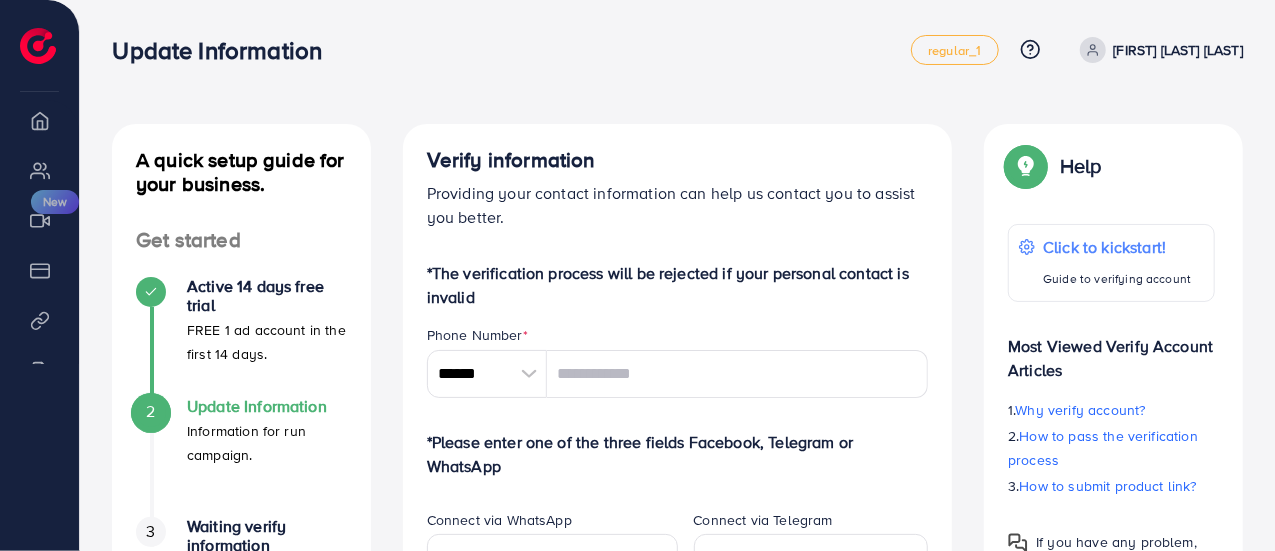 click at bounding box center [38, 46] 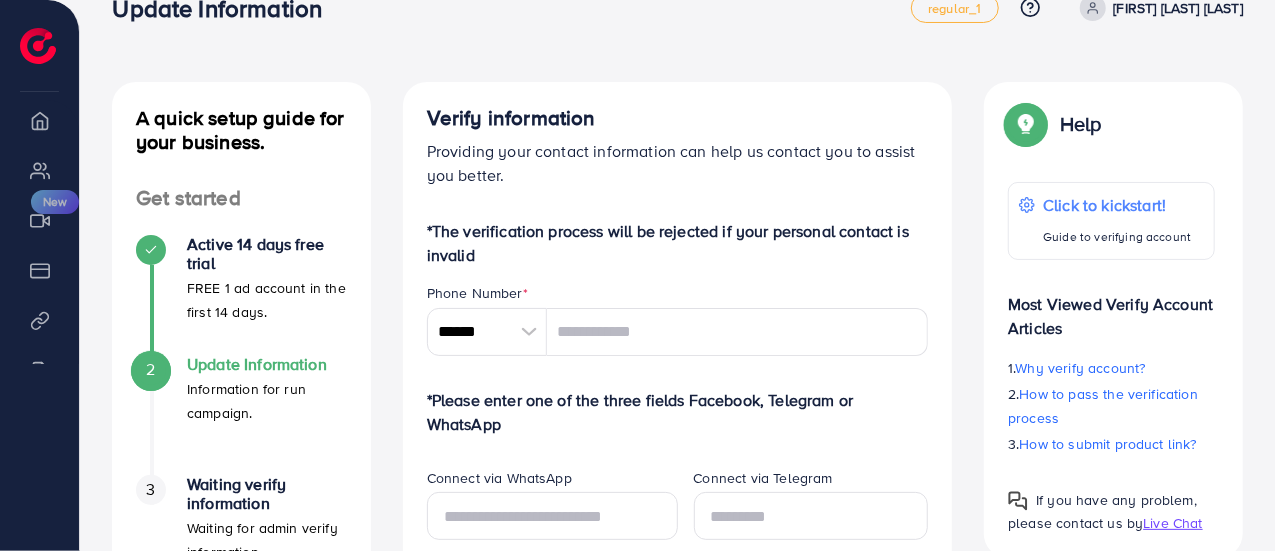 scroll, scrollTop: 0, scrollLeft: 0, axis: both 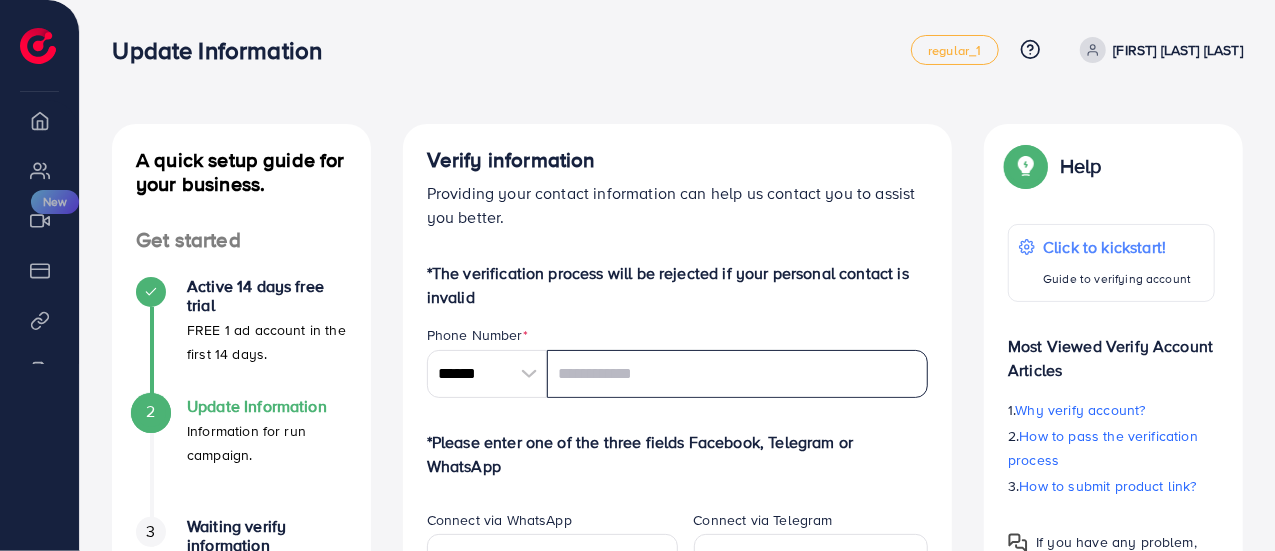 click at bounding box center (738, 374) 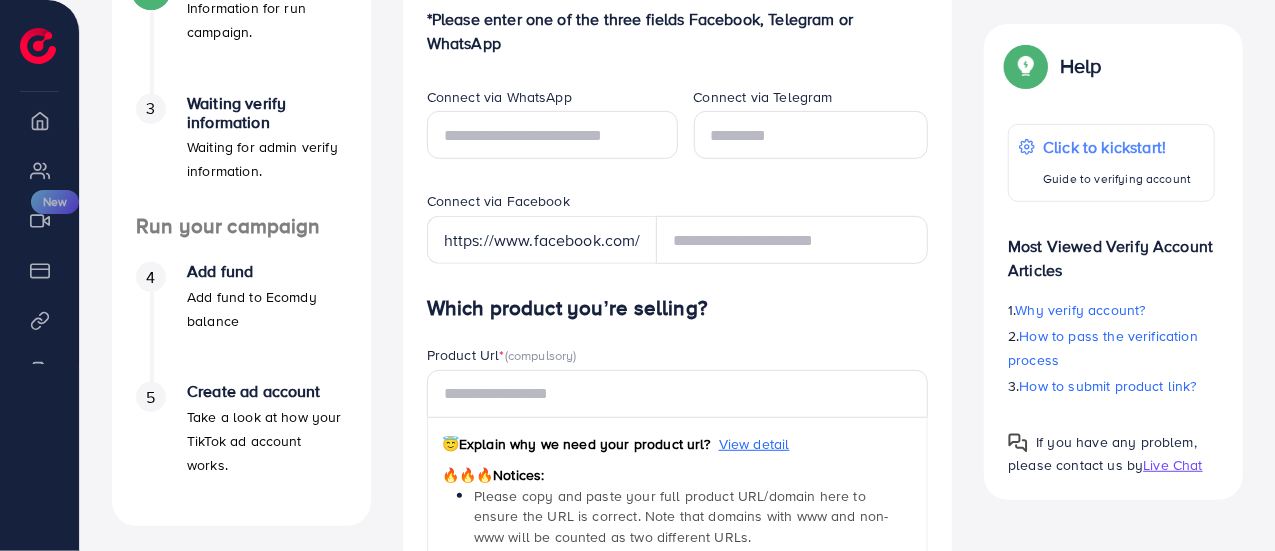 scroll, scrollTop: 424, scrollLeft: 0, axis: vertical 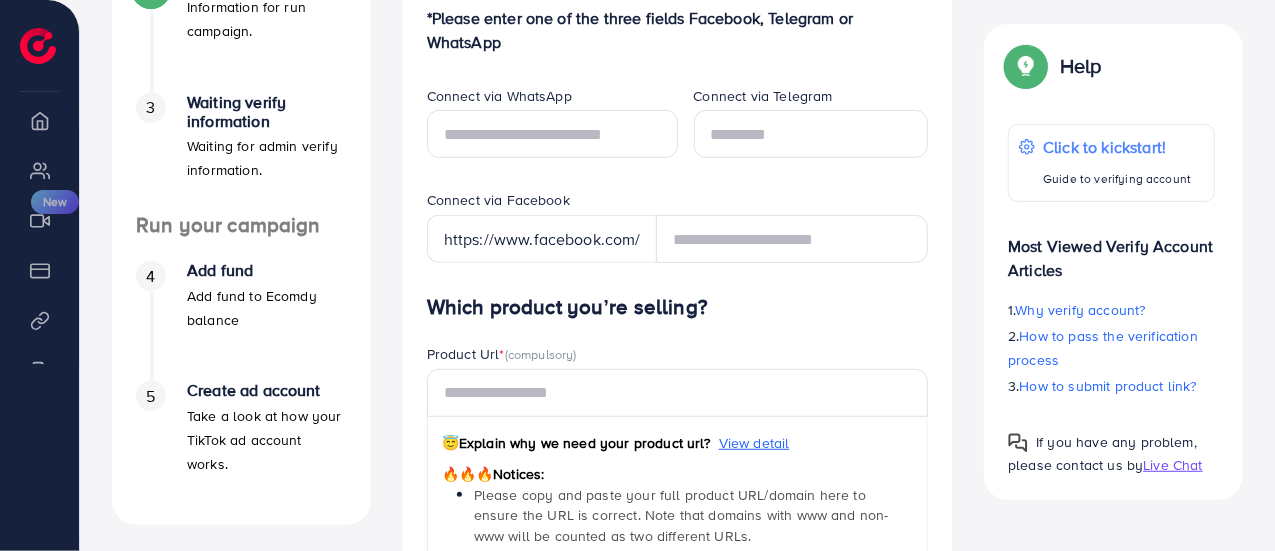 type on "*********" 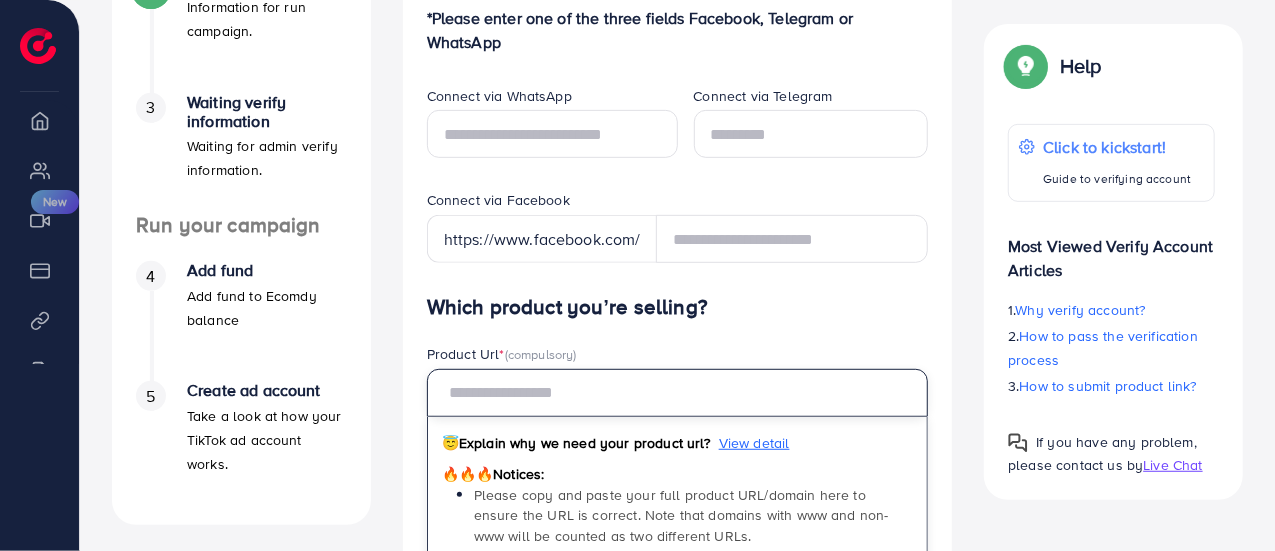 click at bounding box center [678, 393] 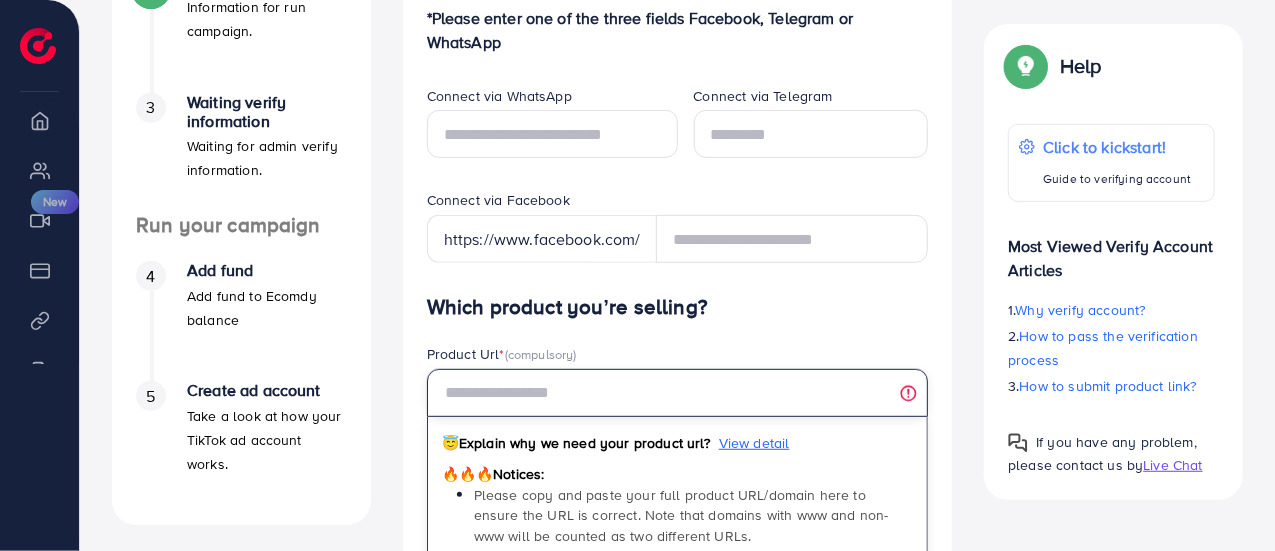 paste on "**********" 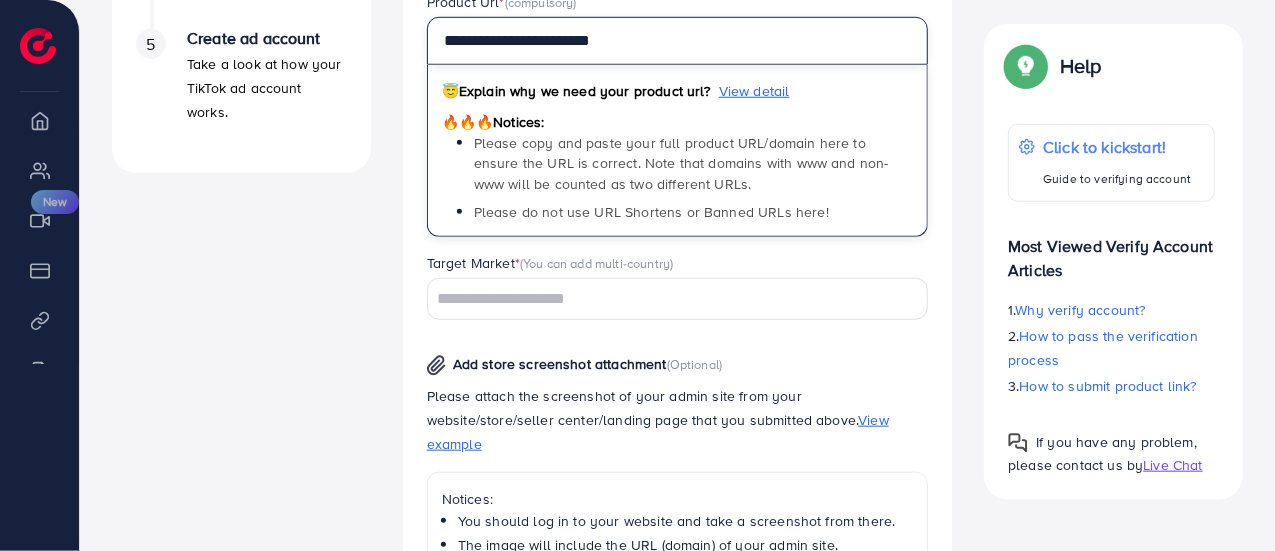 scroll, scrollTop: 795, scrollLeft: 0, axis: vertical 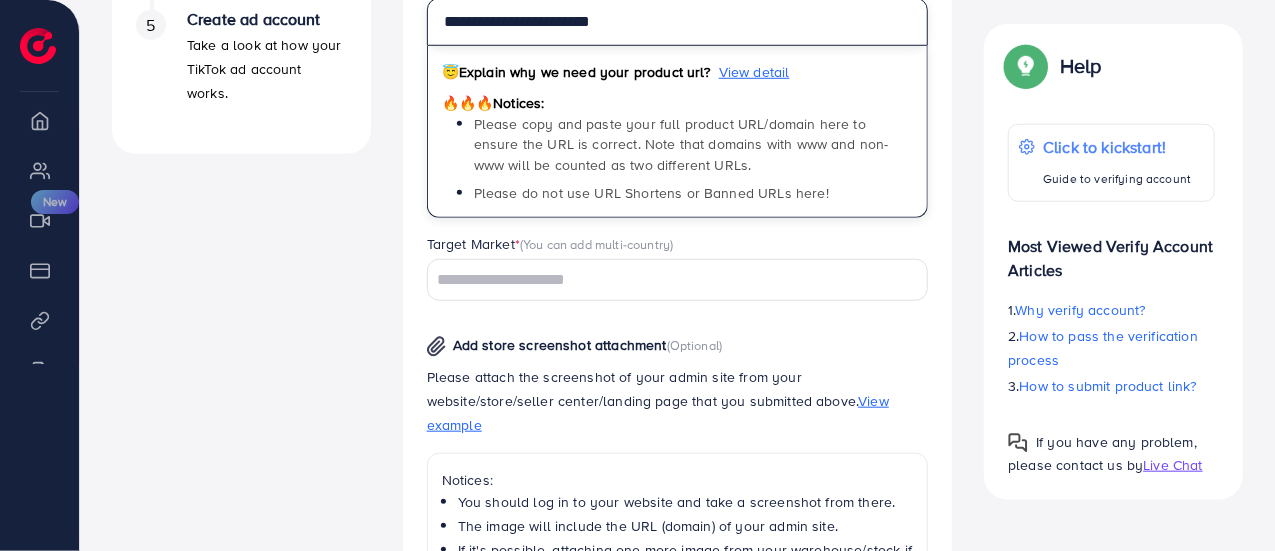 type on "**********" 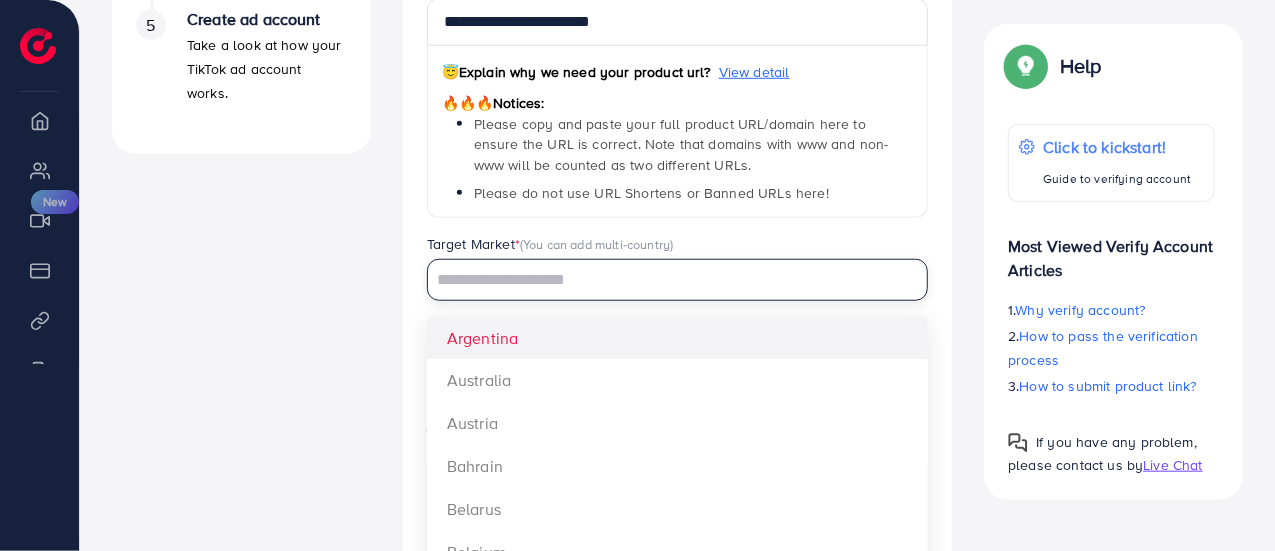 click at bounding box center (666, 280) 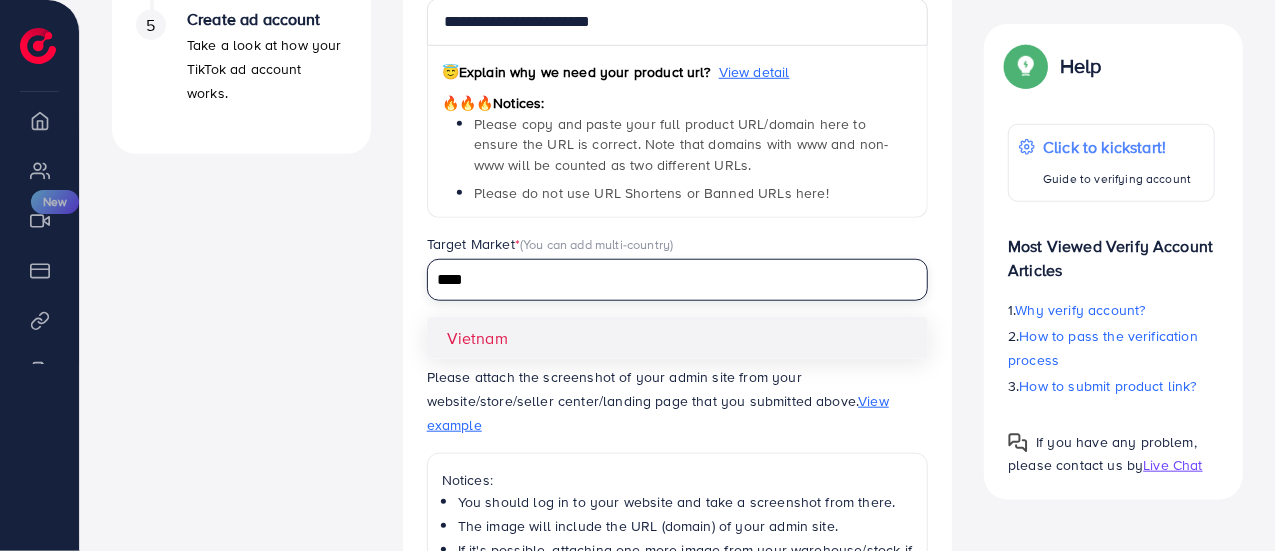 type on "****" 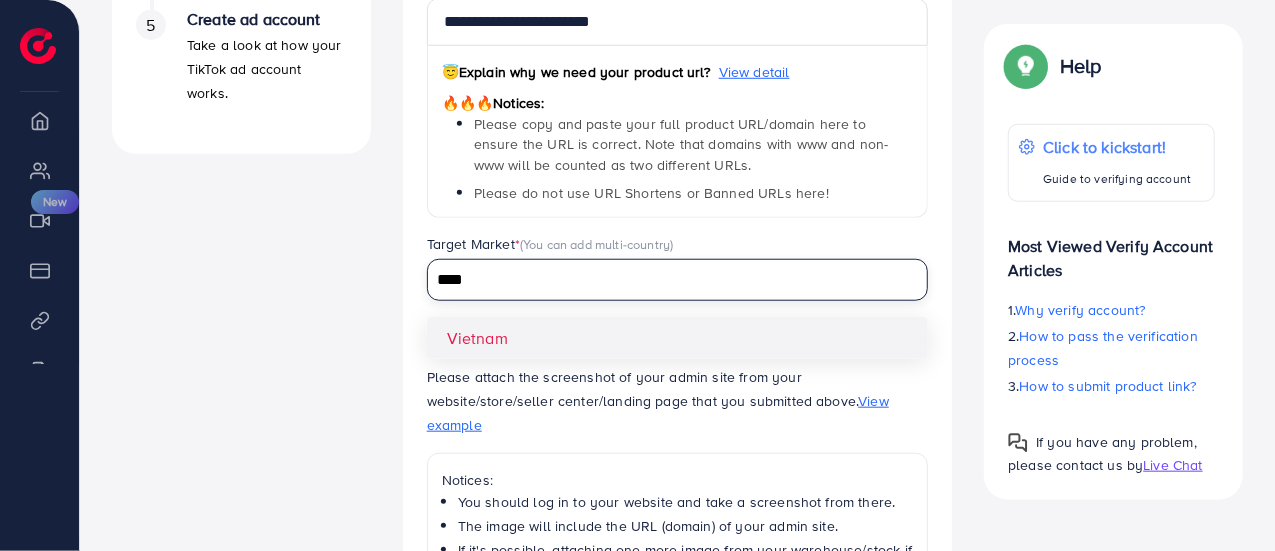 type 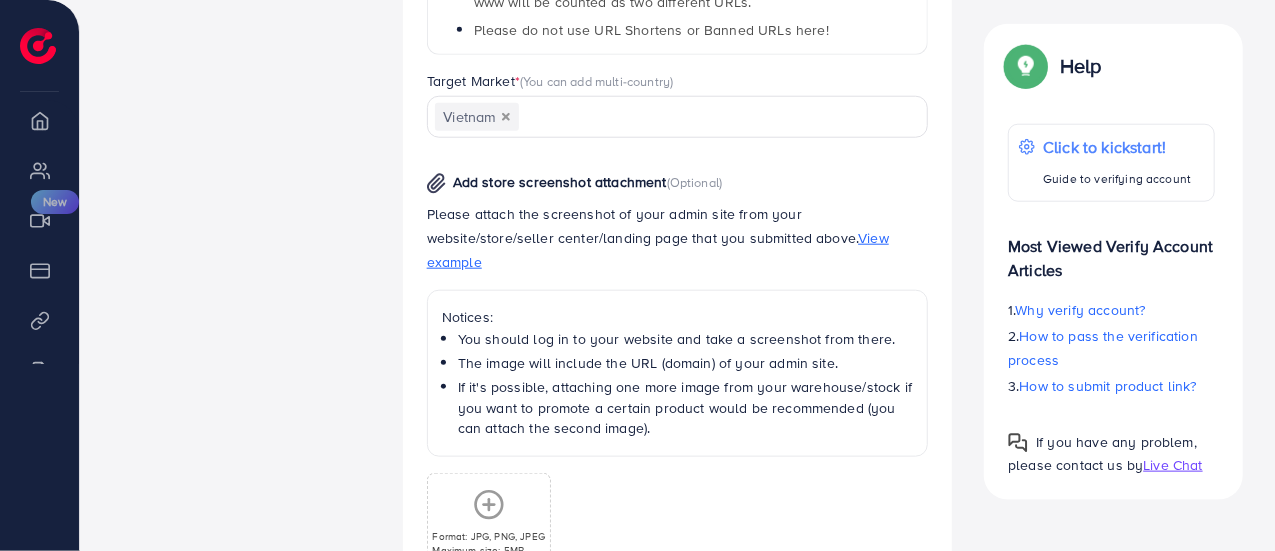 scroll, scrollTop: 1174, scrollLeft: 0, axis: vertical 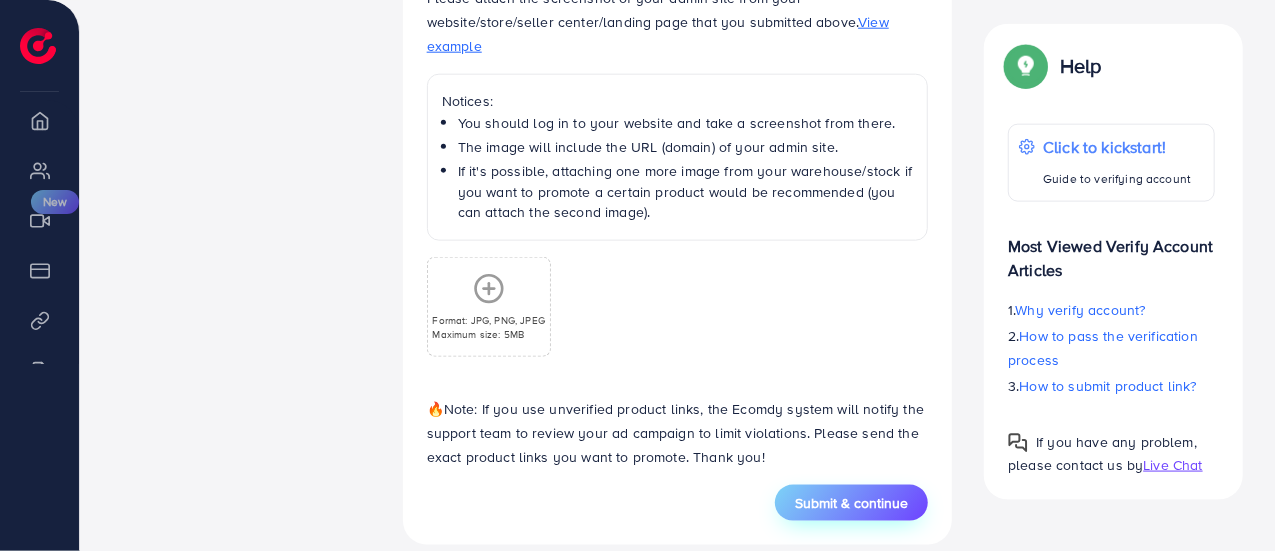 click on "Submit & continue" at bounding box center (851, 503) 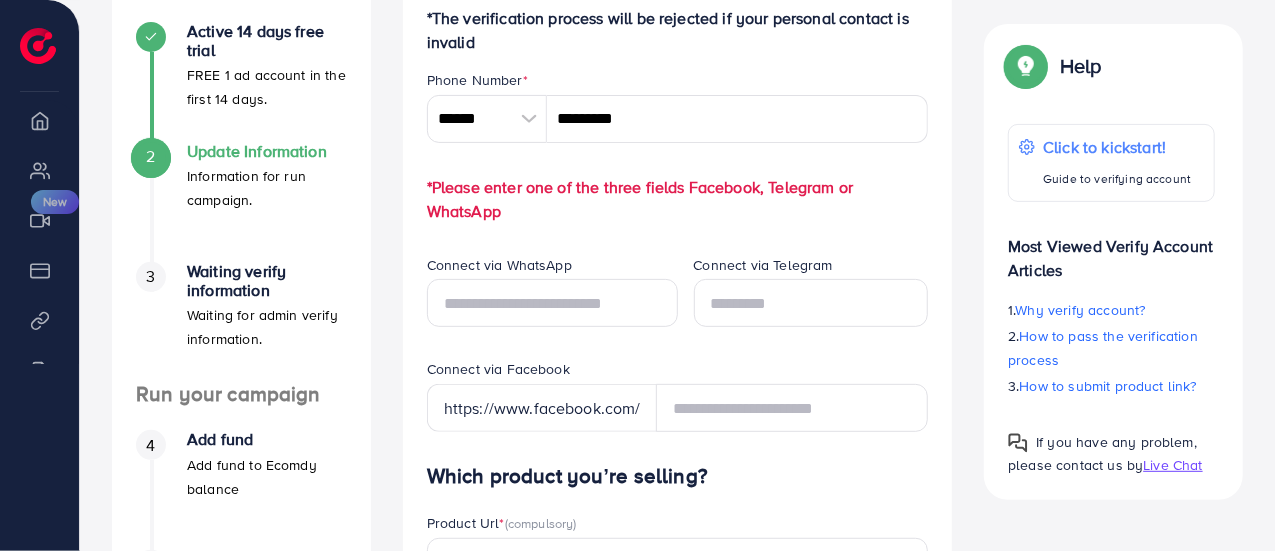 scroll, scrollTop: 234, scrollLeft: 0, axis: vertical 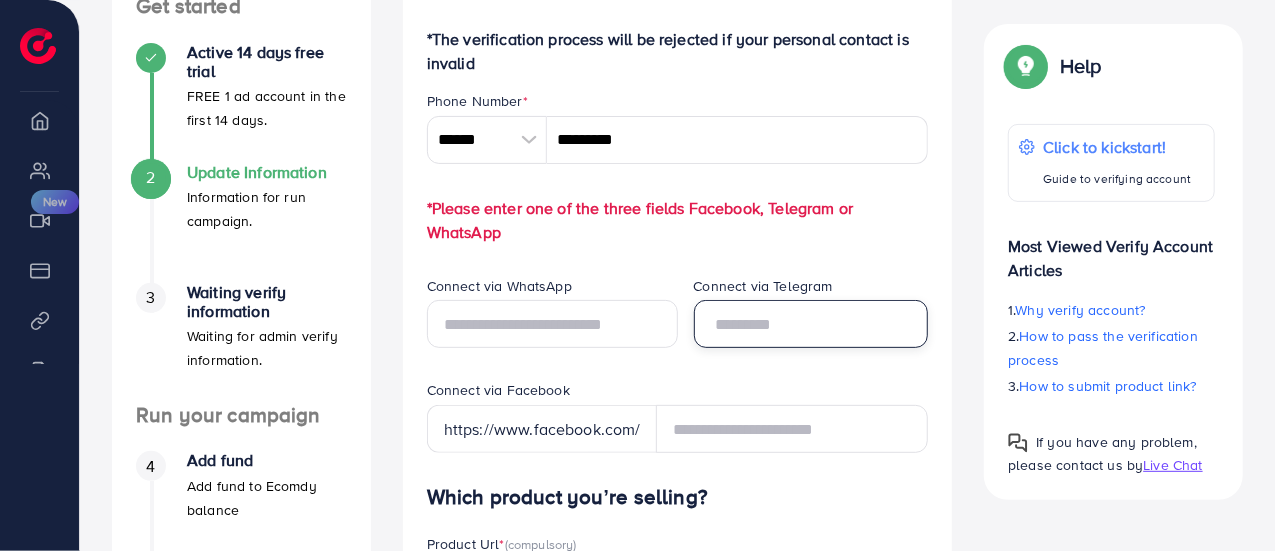click at bounding box center [811, 324] 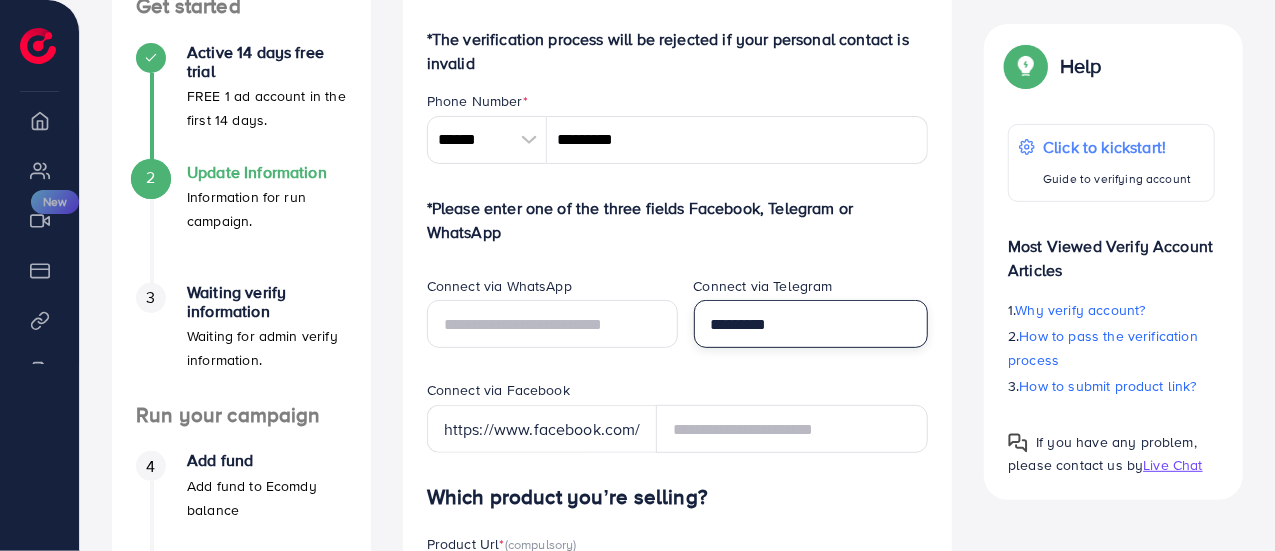 scroll, scrollTop: 1174, scrollLeft: 0, axis: vertical 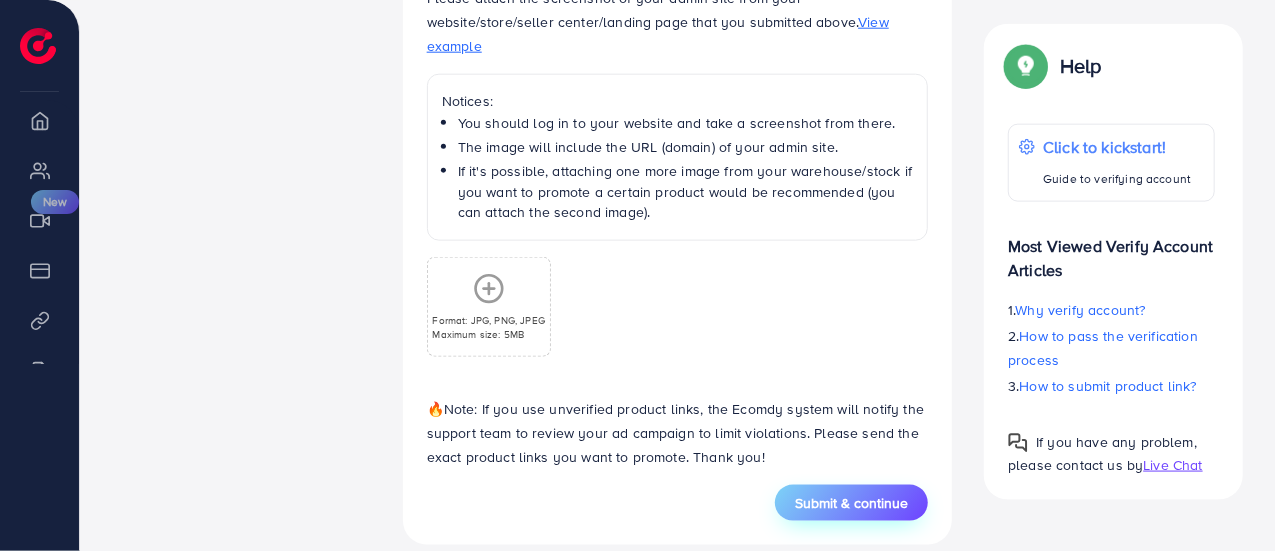 type on "*********" 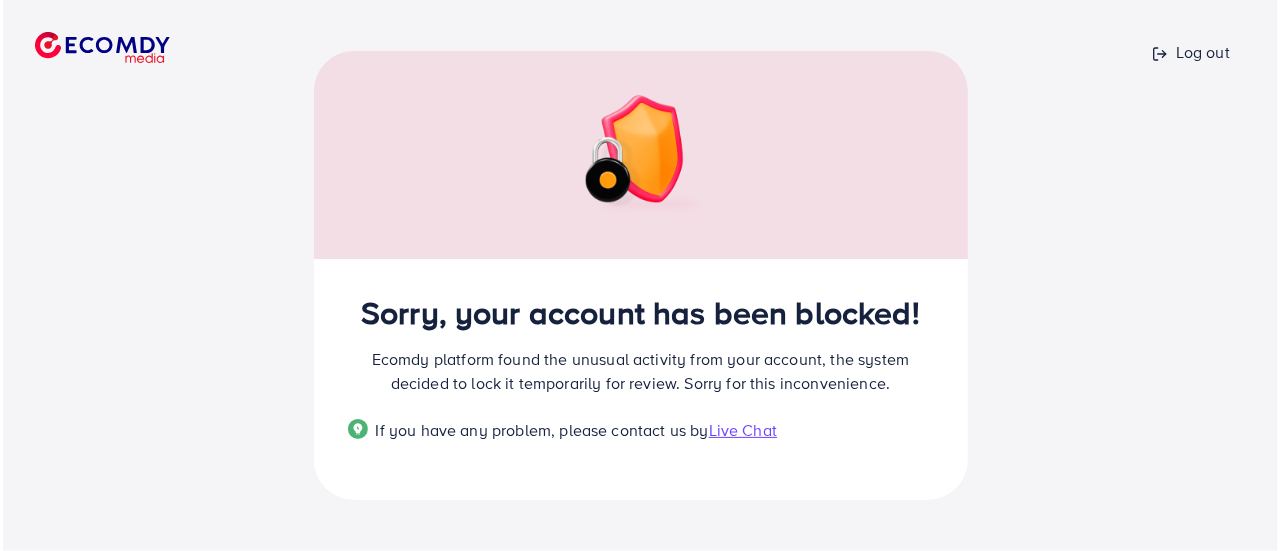 scroll, scrollTop: 0, scrollLeft: 0, axis: both 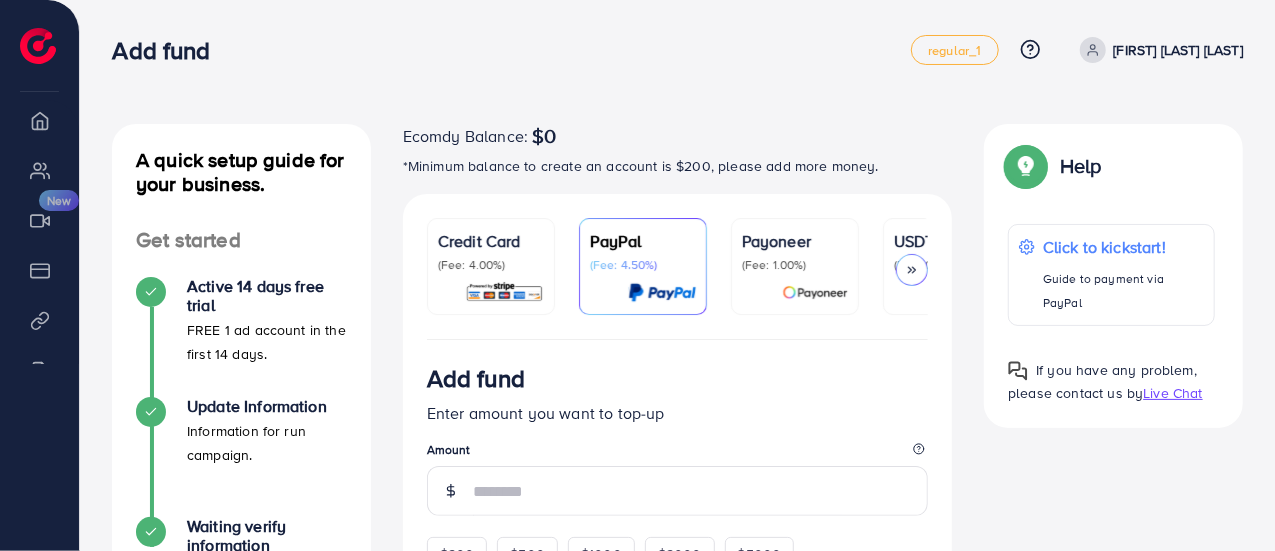 click 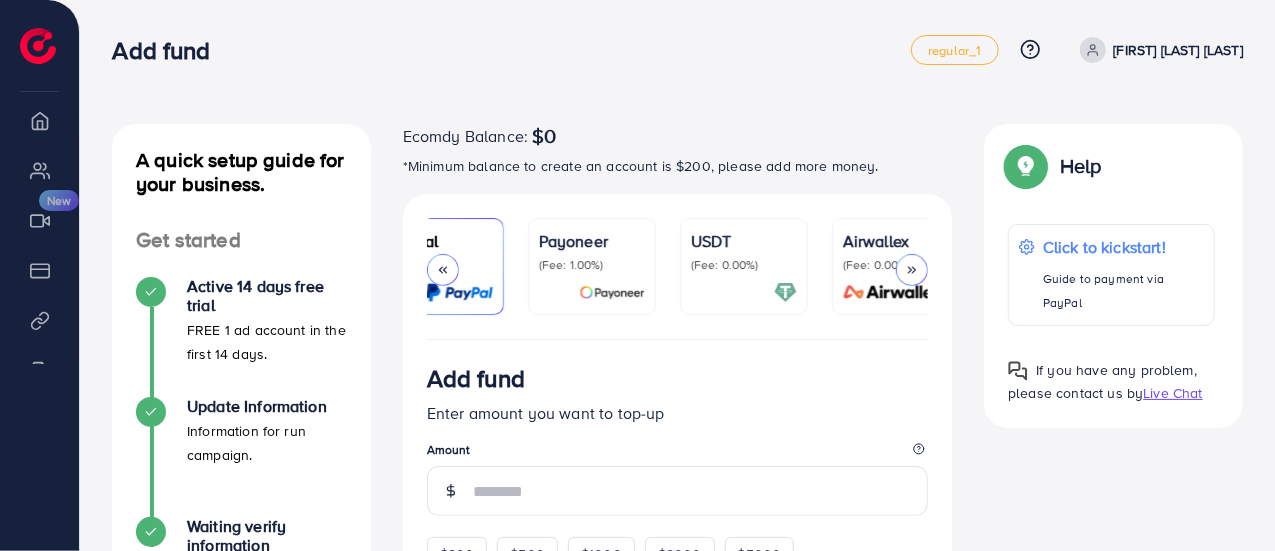scroll, scrollTop: 0, scrollLeft: 234, axis: horizontal 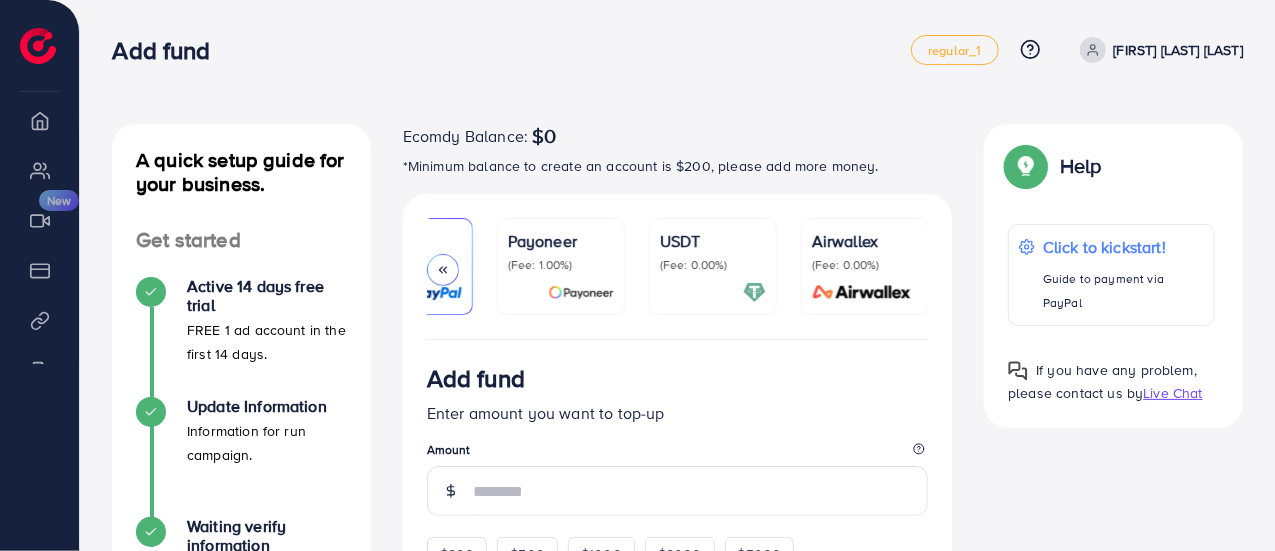 click 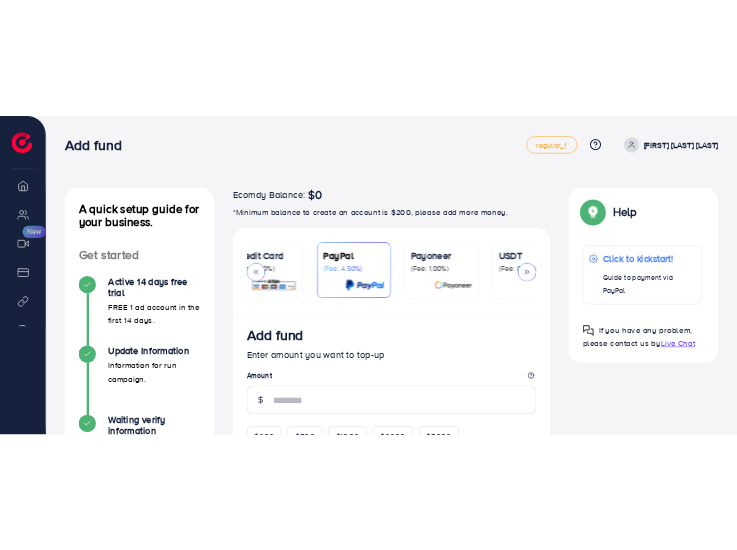 scroll, scrollTop: 0, scrollLeft: 0, axis: both 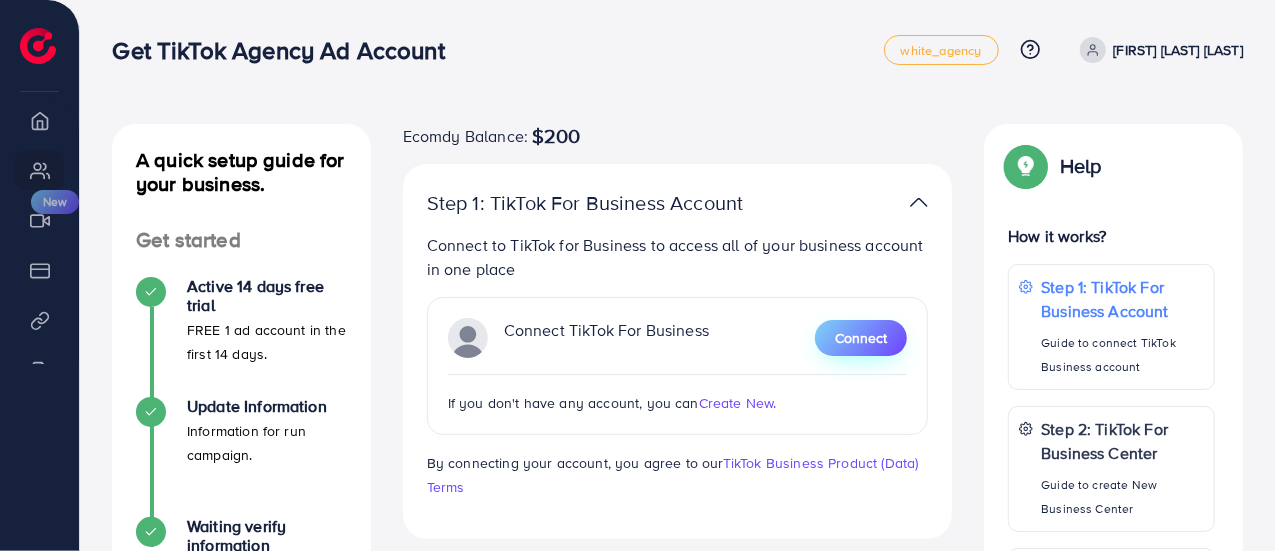 click on "Connect" at bounding box center (861, 338) 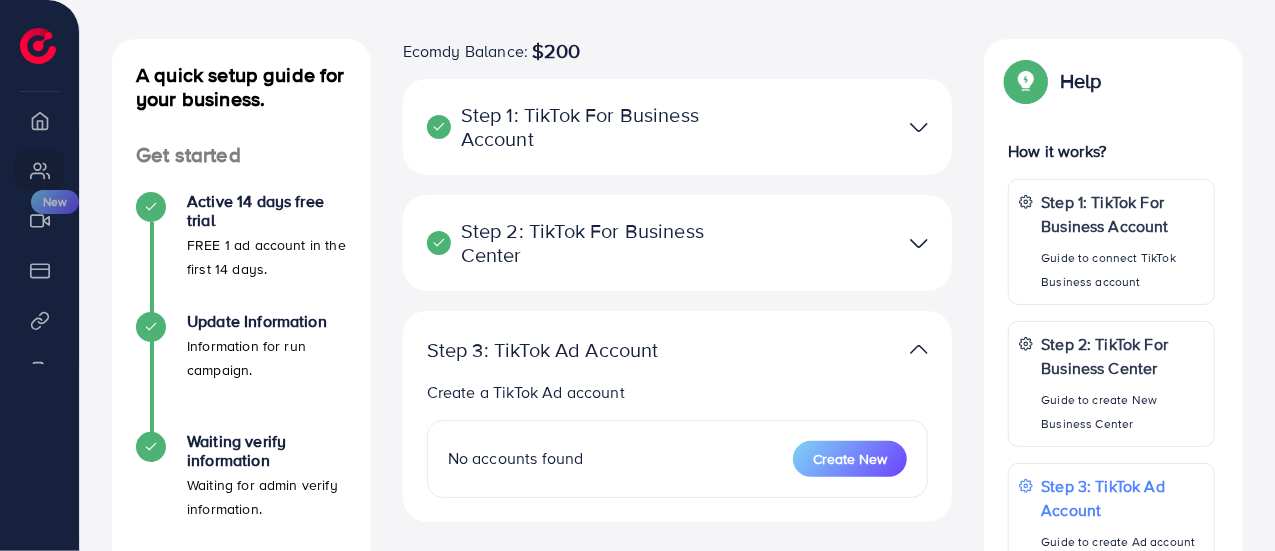 scroll, scrollTop: 92, scrollLeft: 0, axis: vertical 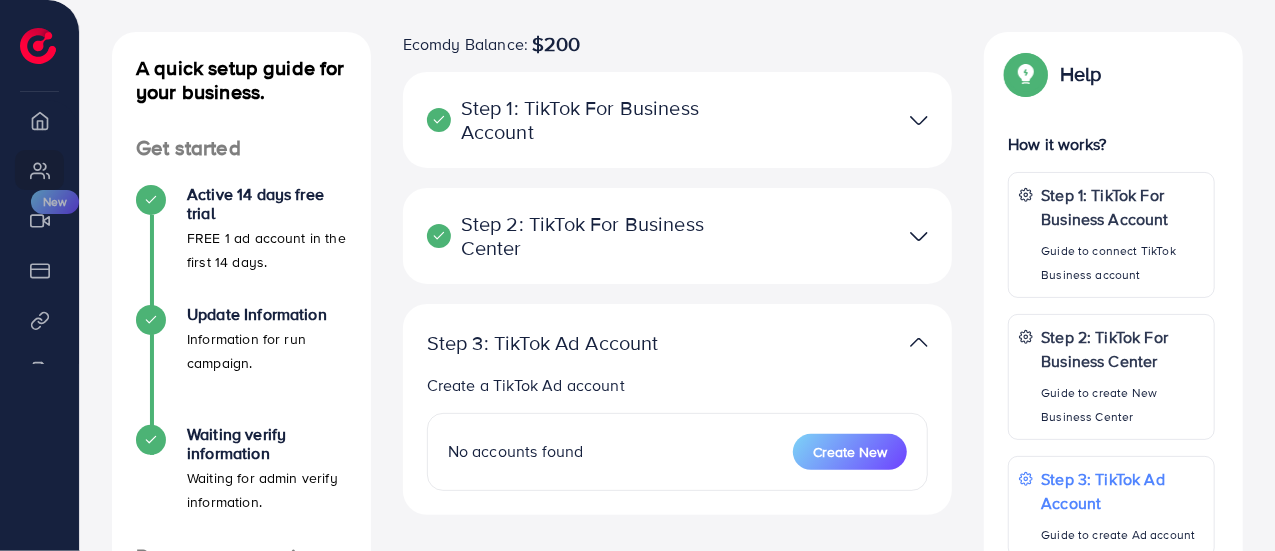 click at bounding box center [855, 342] 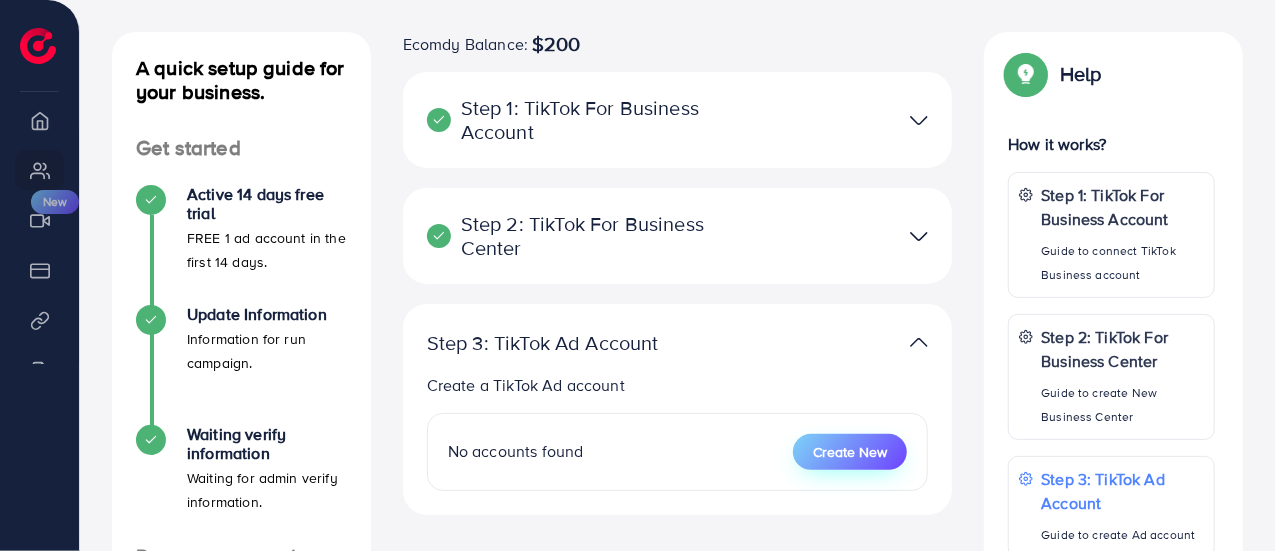 click on "Create New" at bounding box center (850, 452) 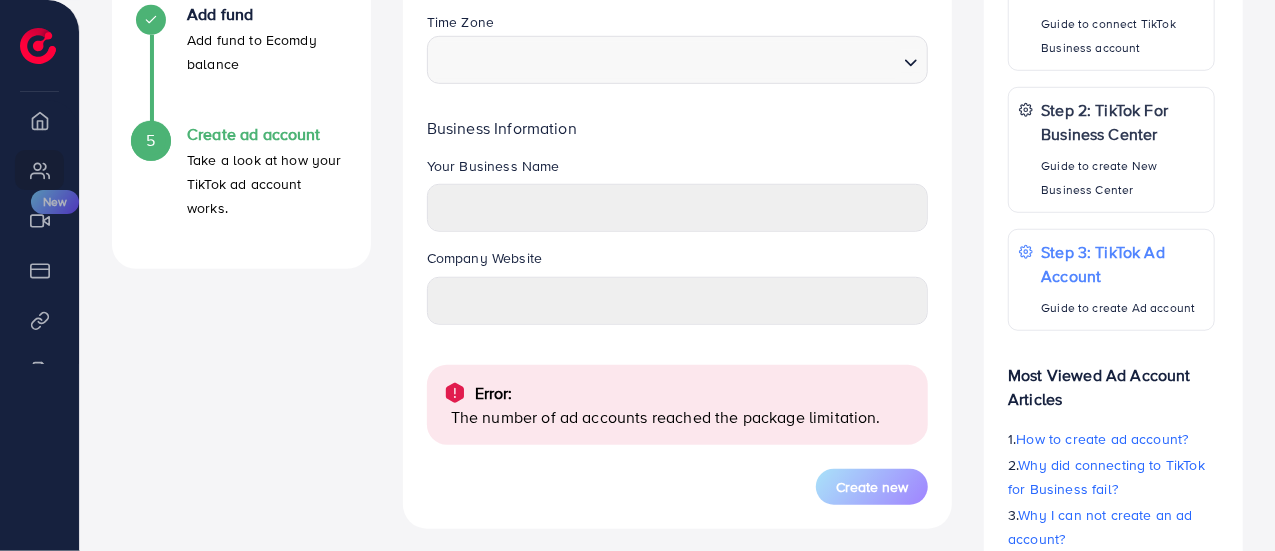 scroll, scrollTop: 681, scrollLeft: 0, axis: vertical 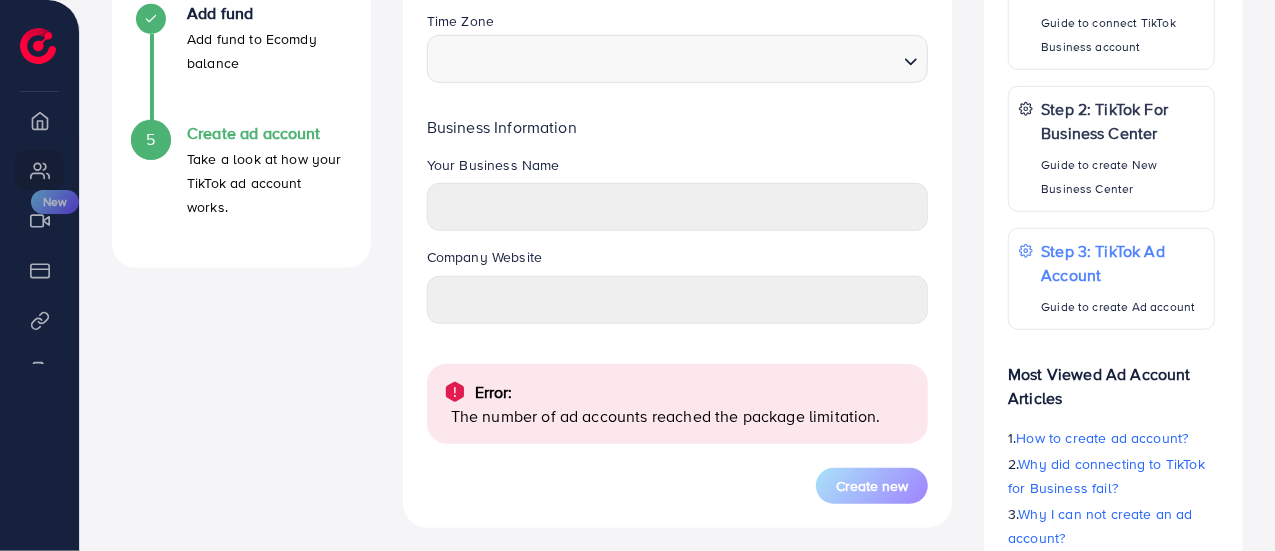 click on "Business Information" at bounding box center [678, 127] 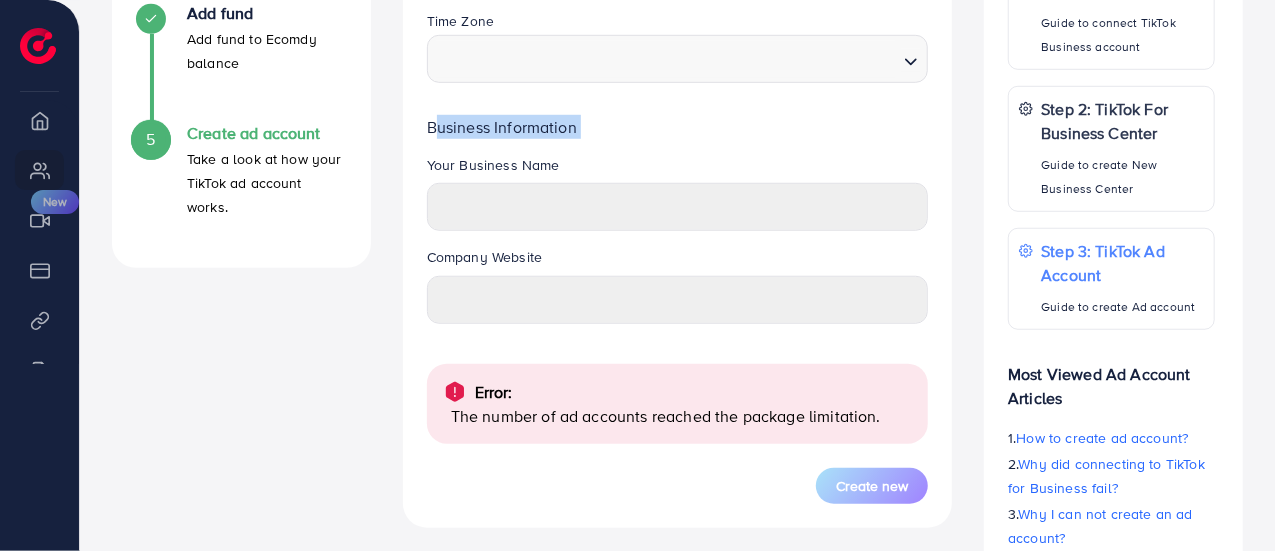 click on "Business Information" at bounding box center [678, 127] 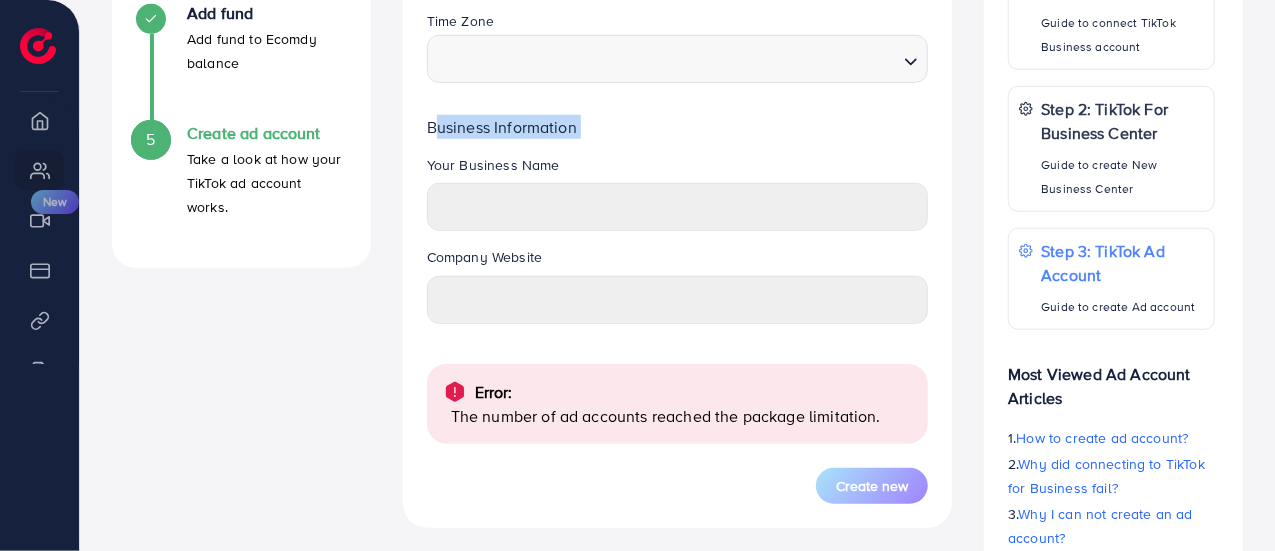 copy on "Business Information" 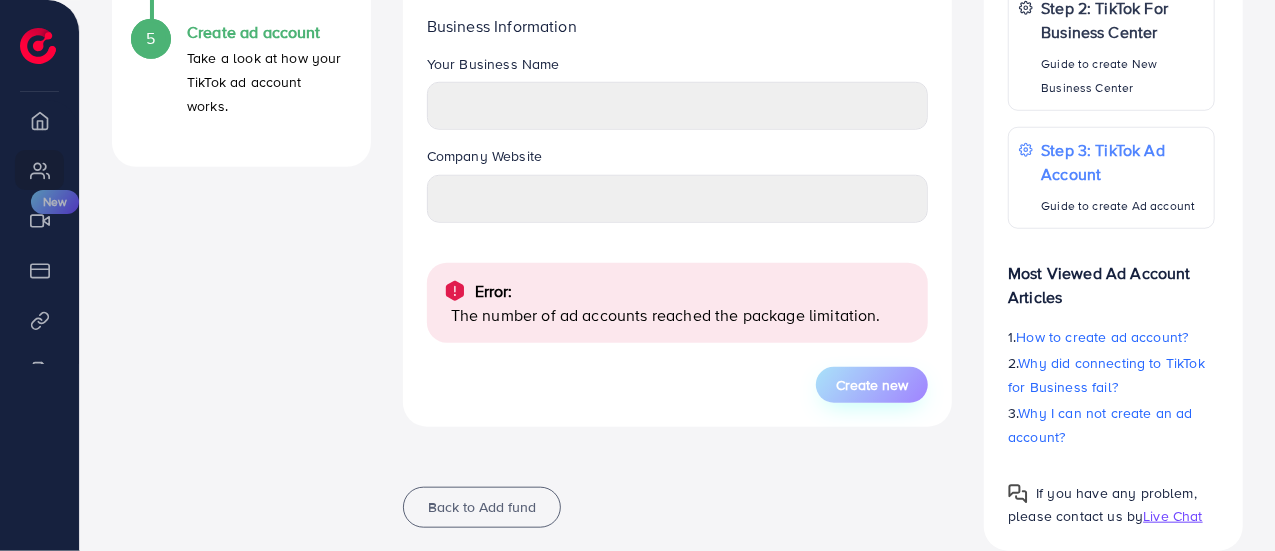 scroll, scrollTop: 814, scrollLeft: 0, axis: vertical 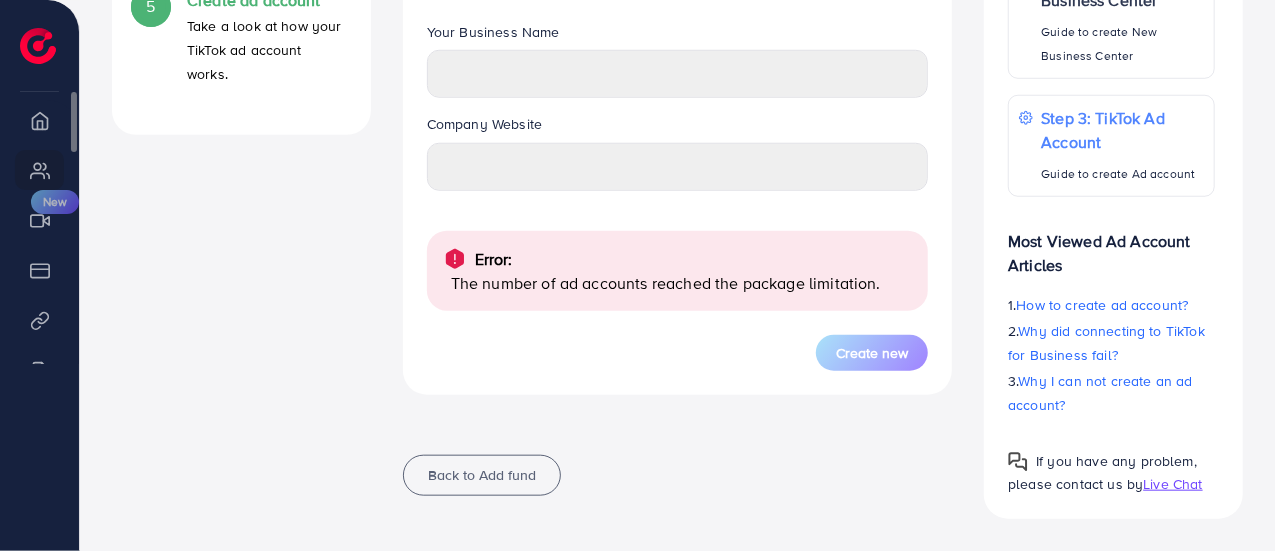 click on "My ad accounts" at bounding box center [39, 170] 